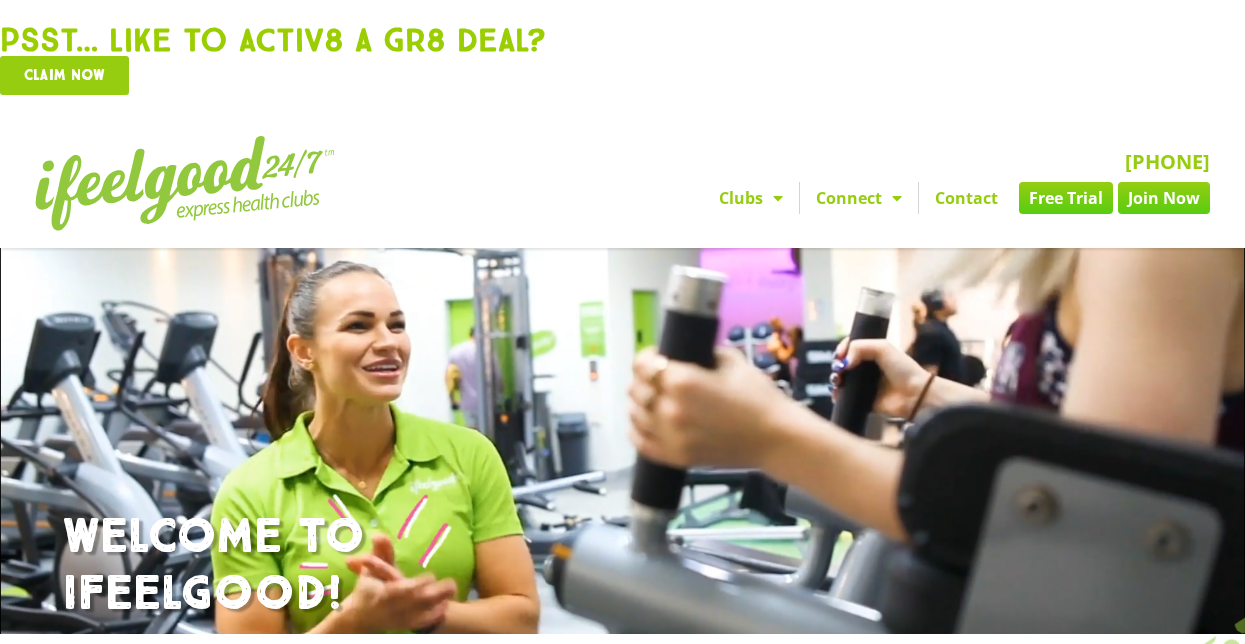 scroll, scrollTop: 0, scrollLeft: 0, axis: both 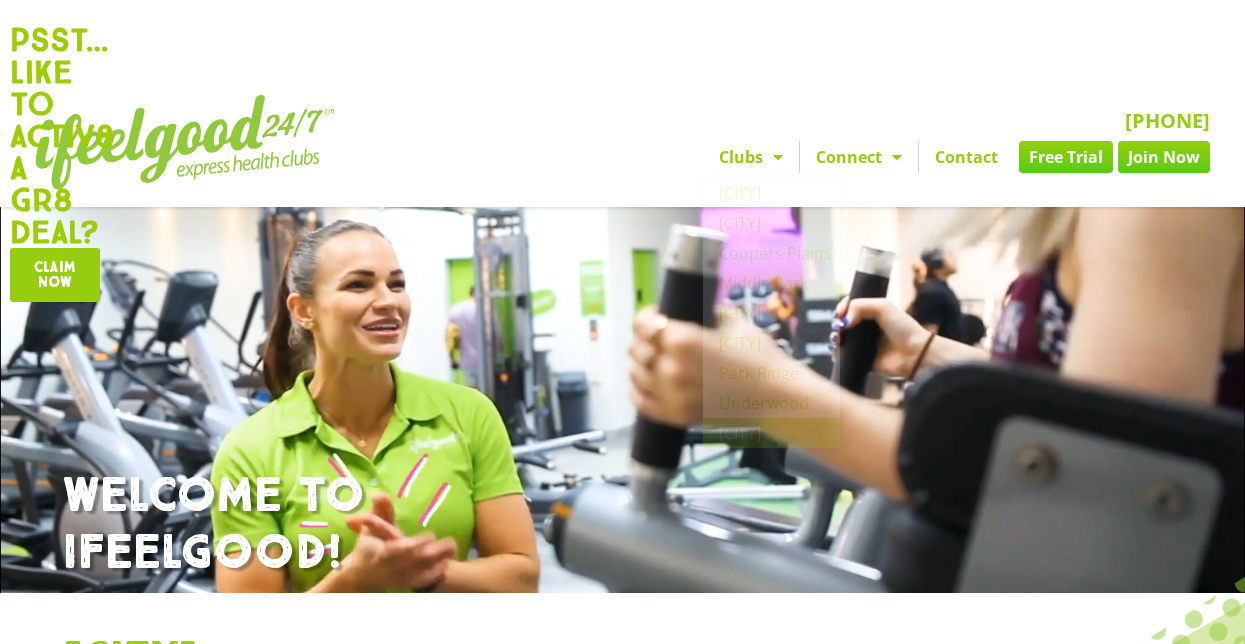 click on "Free Trial" 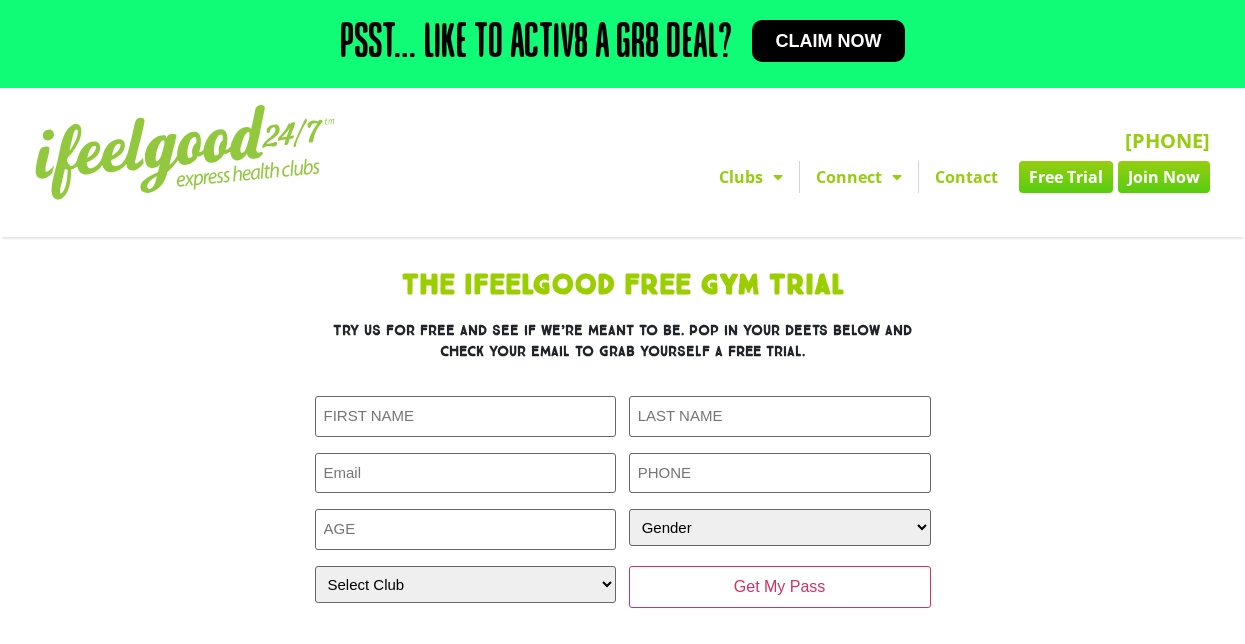 scroll, scrollTop: 0, scrollLeft: 0, axis: both 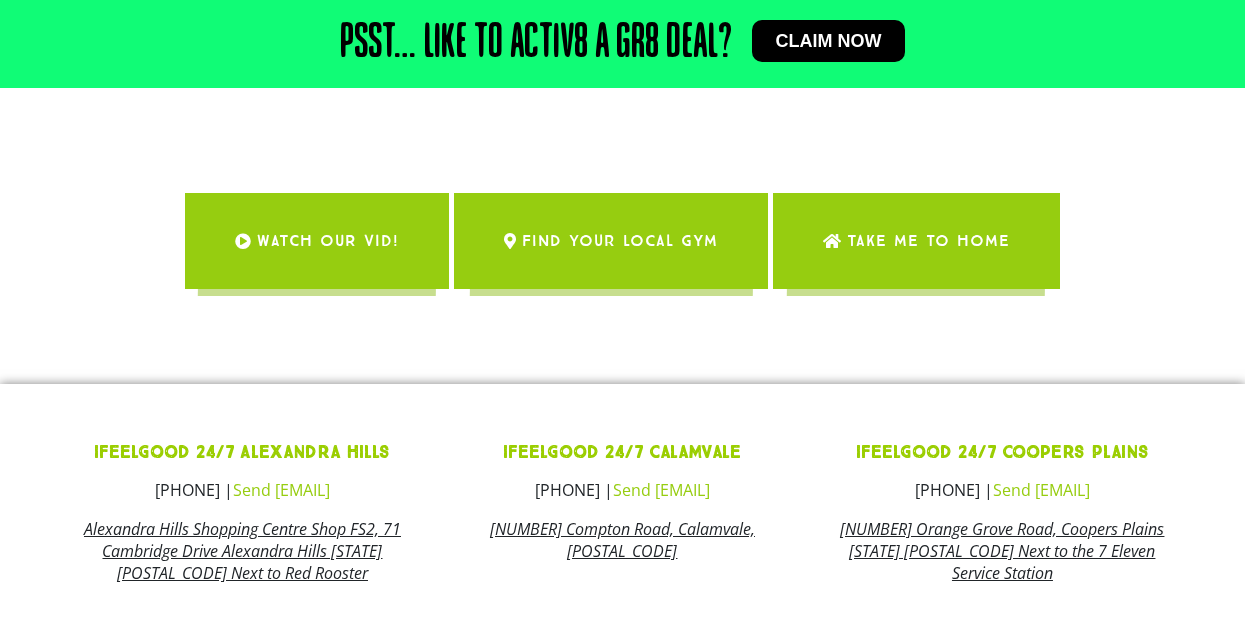 click on "Find Your Local Gym" at bounding box center (620, 241) 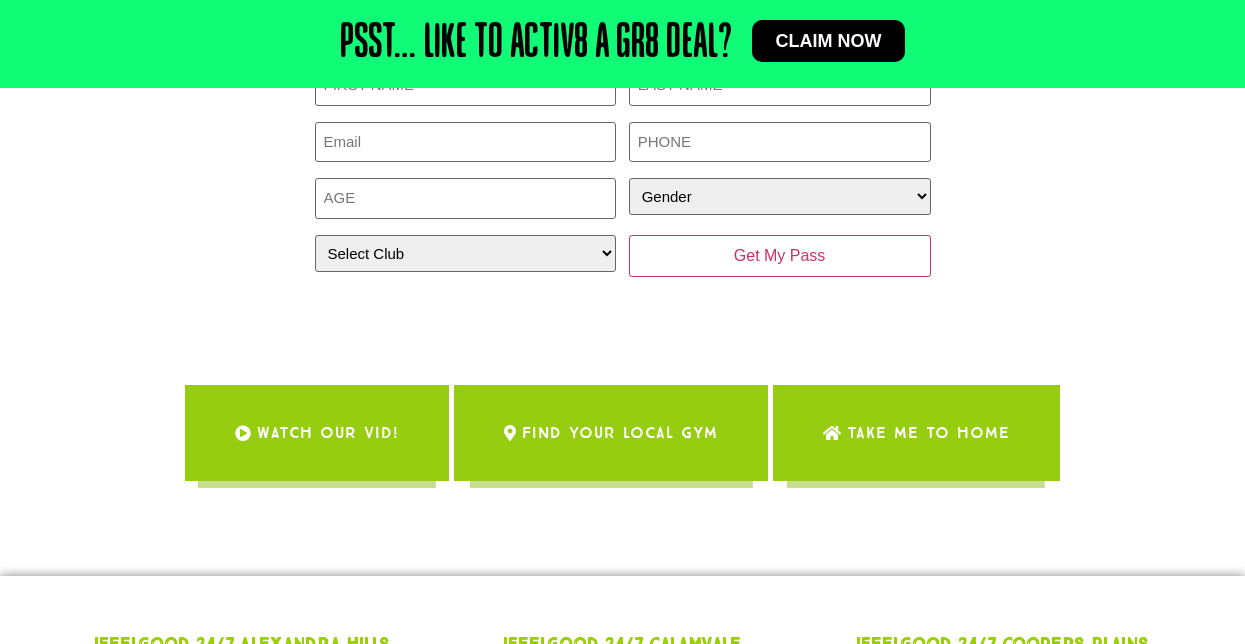scroll, scrollTop: 0, scrollLeft: 0, axis: both 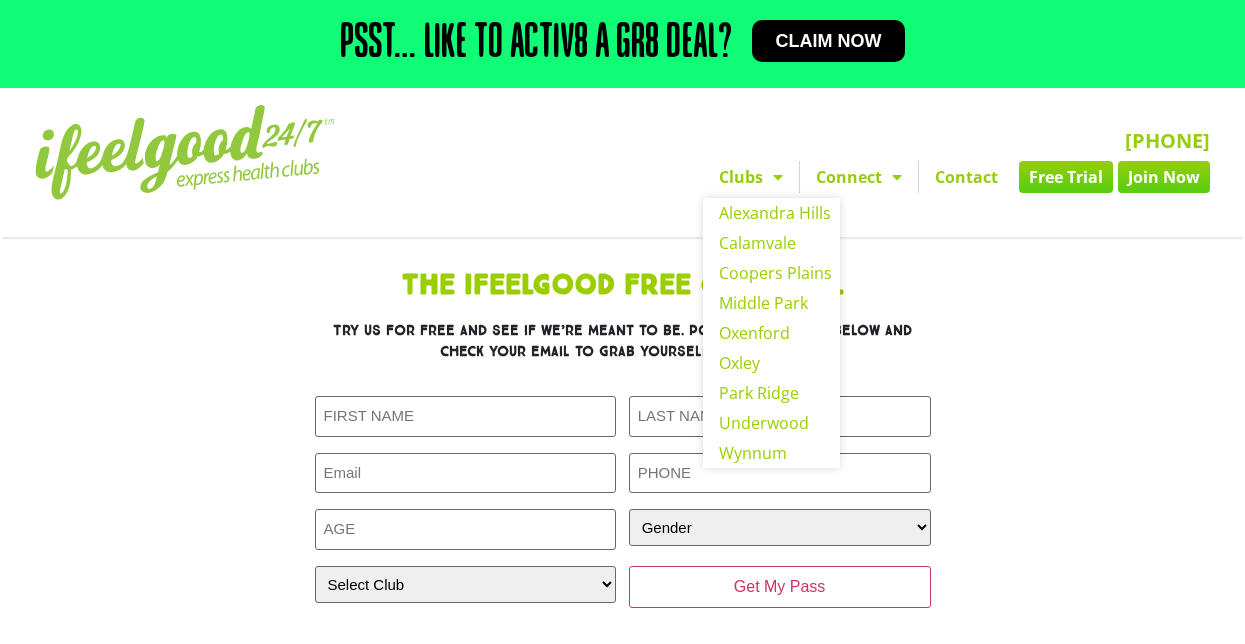 click 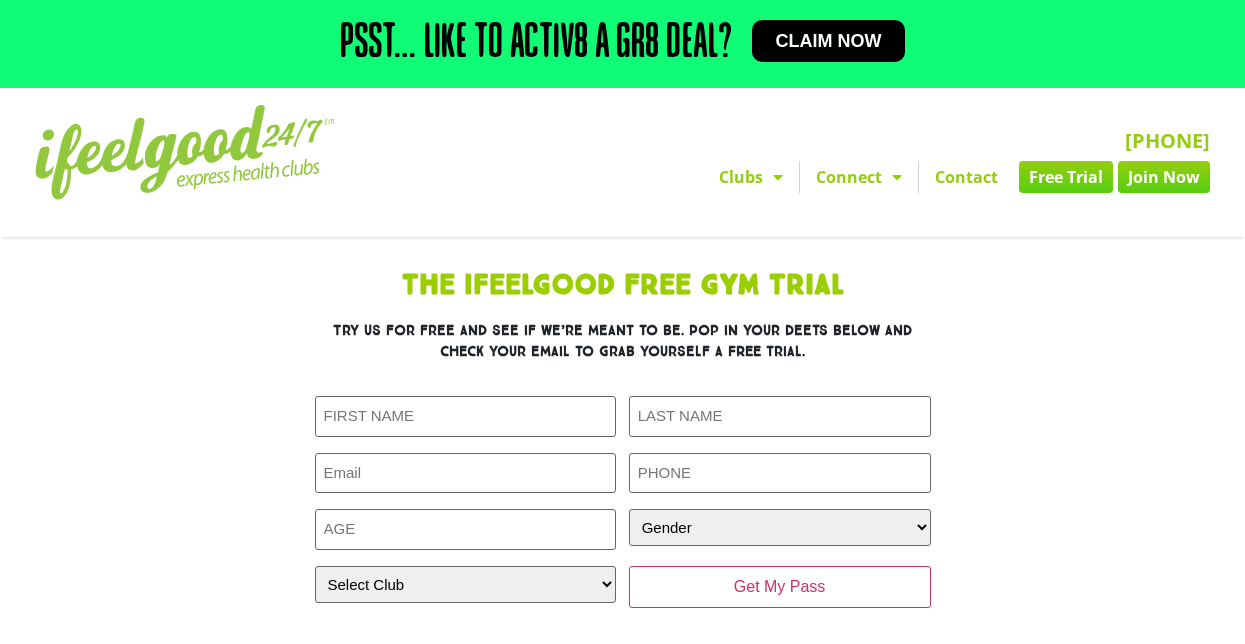 click 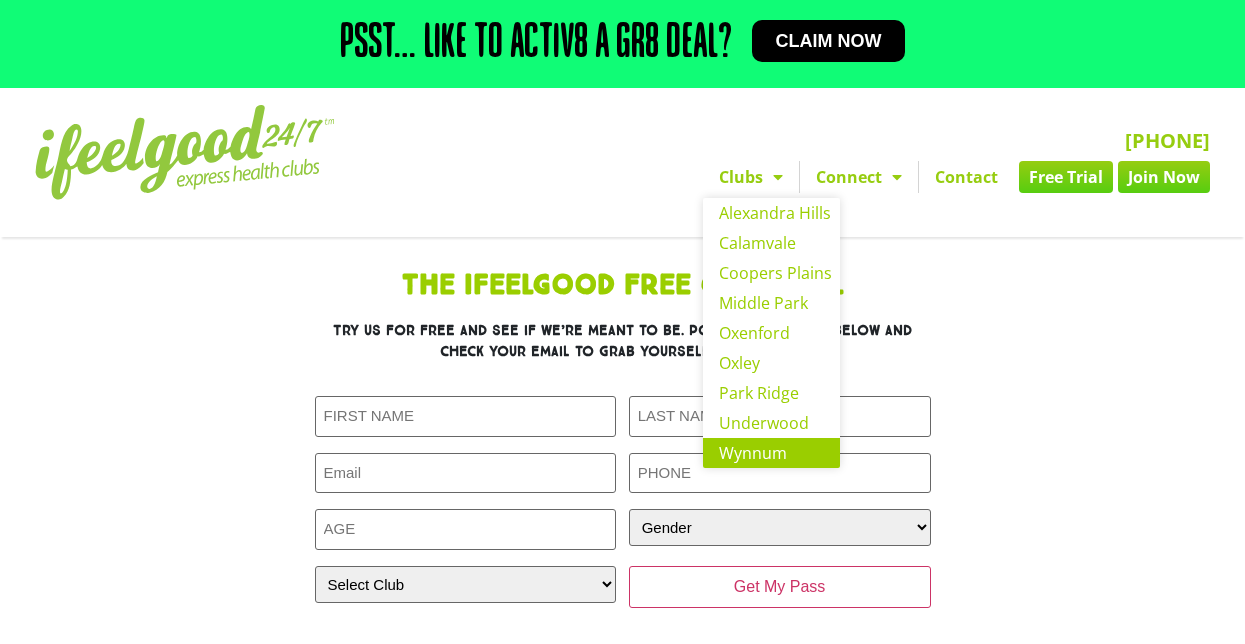 click on "[CITY]" 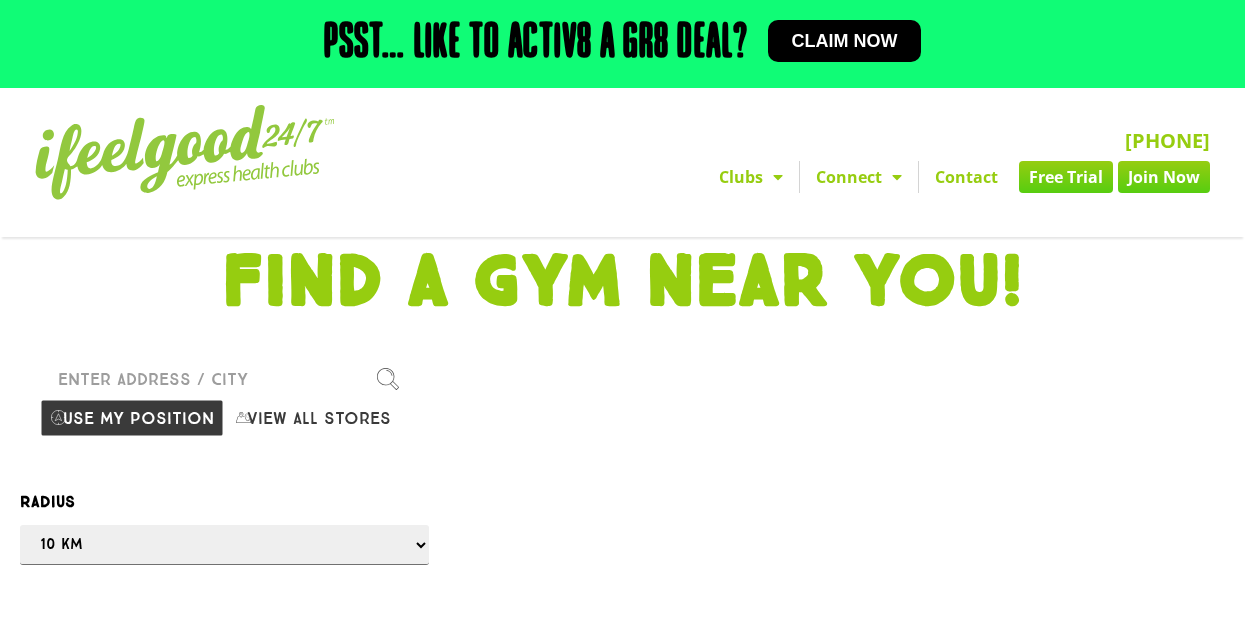 scroll, scrollTop: 0, scrollLeft: 0, axis: both 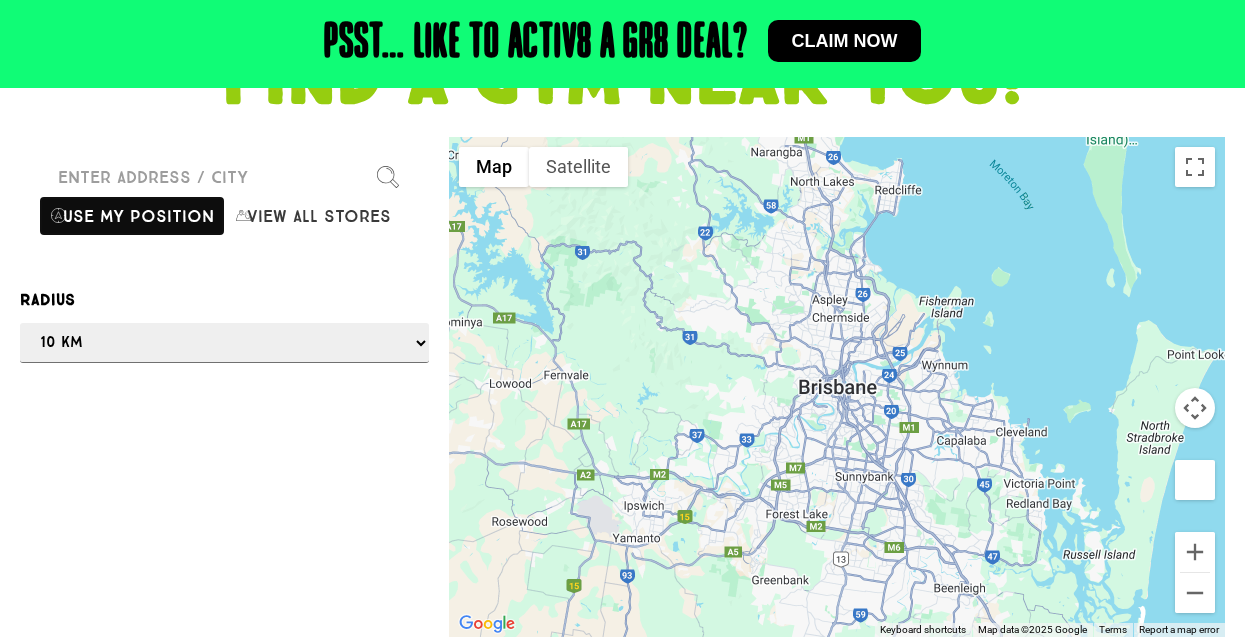 click on "Use my position" at bounding box center (132, 216) 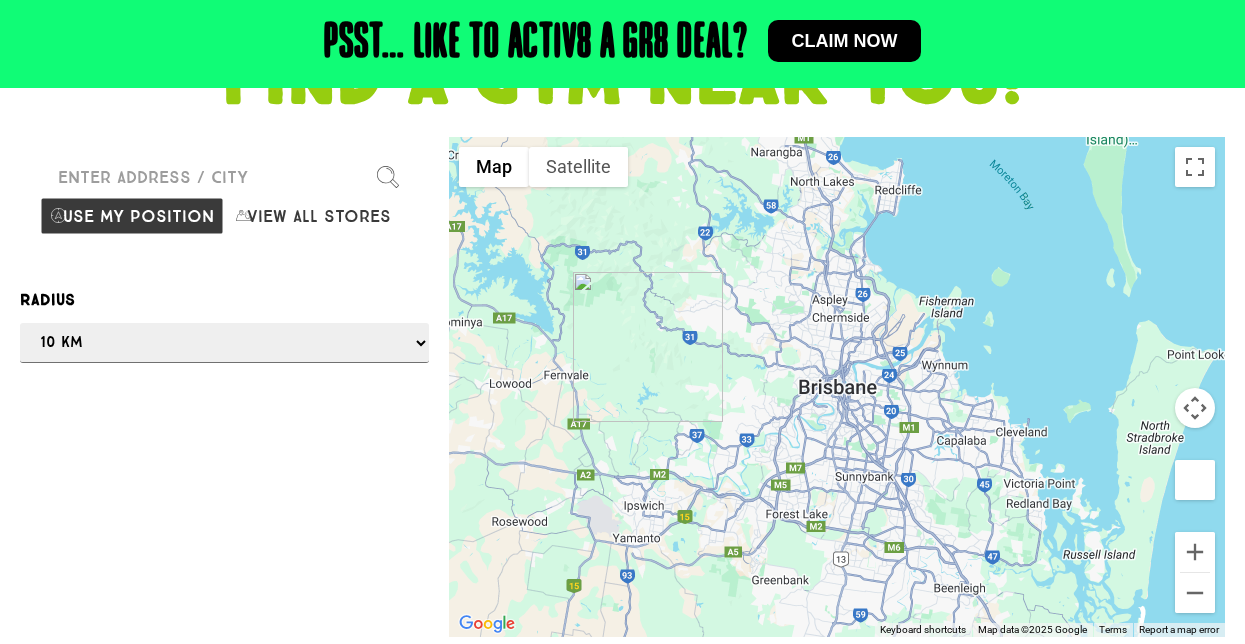 click at bounding box center (622, 322) 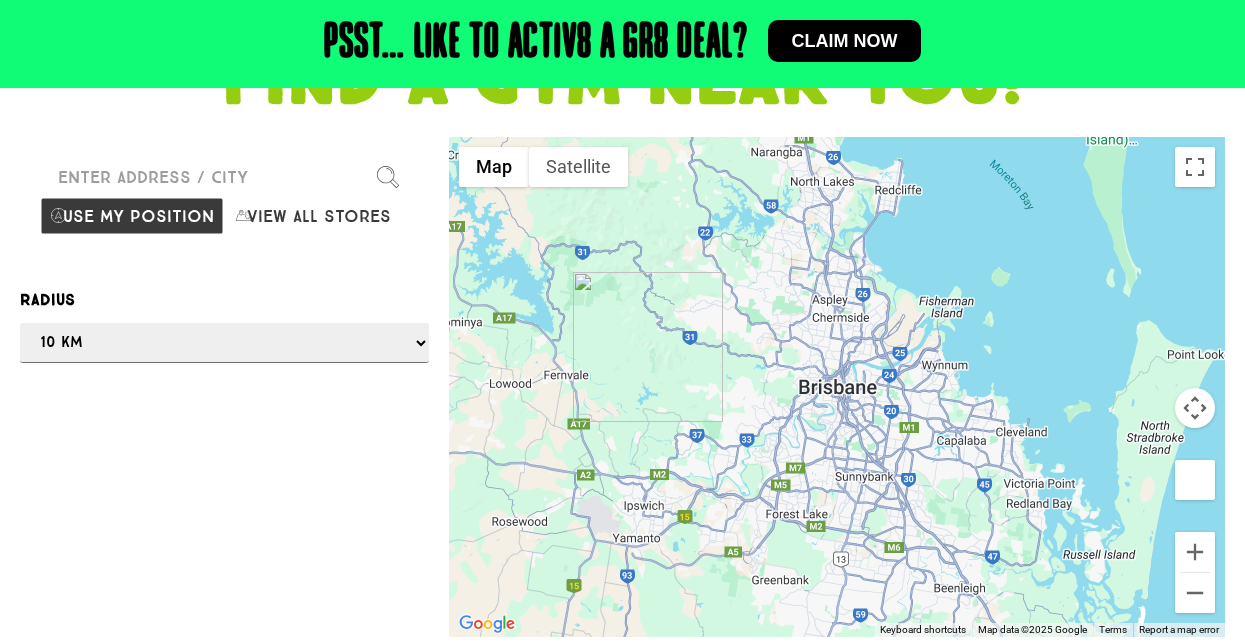 click at bounding box center (622, 322) 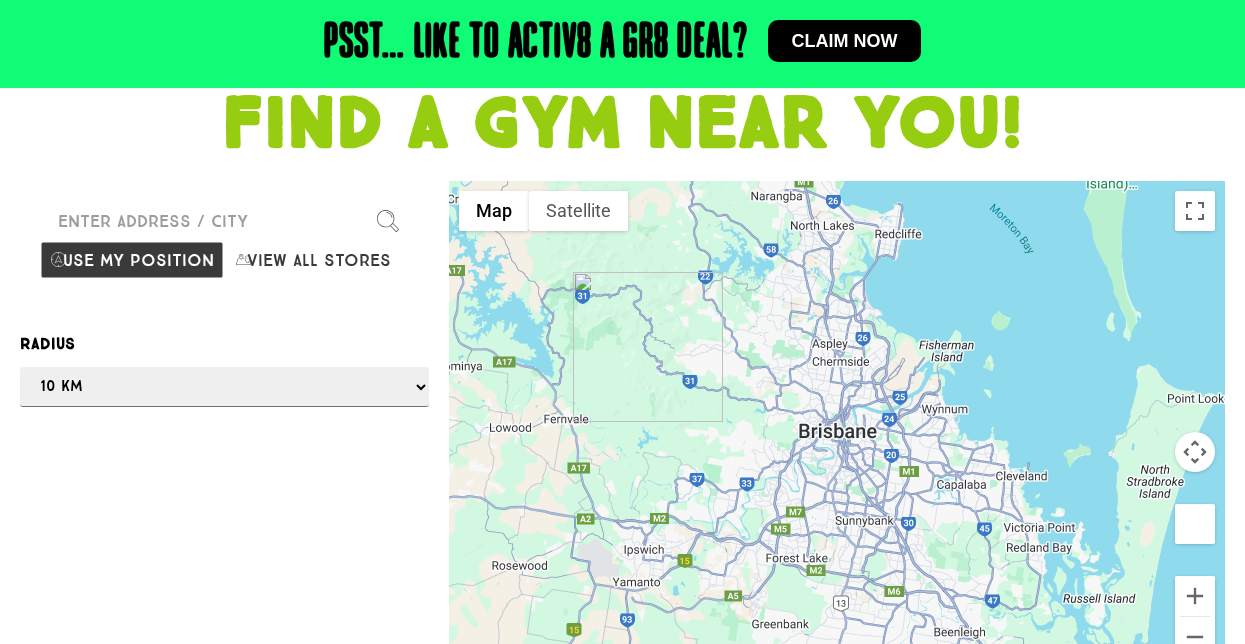scroll, scrollTop: 0, scrollLeft: 0, axis: both 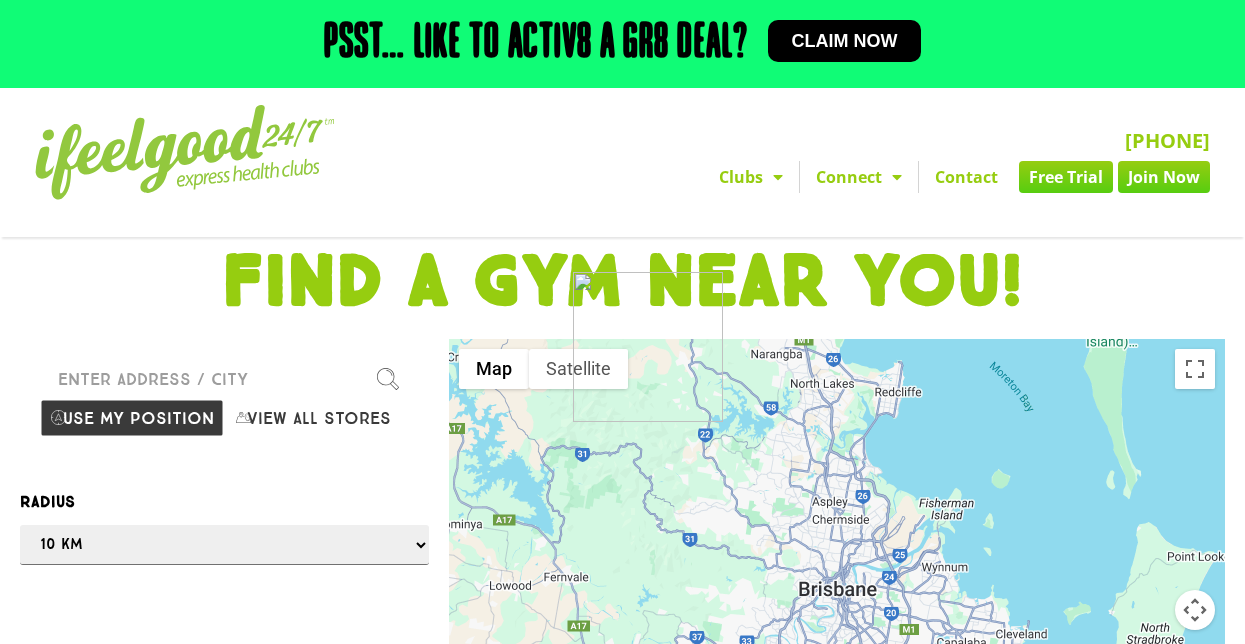 click at bounding box center (622, 322) 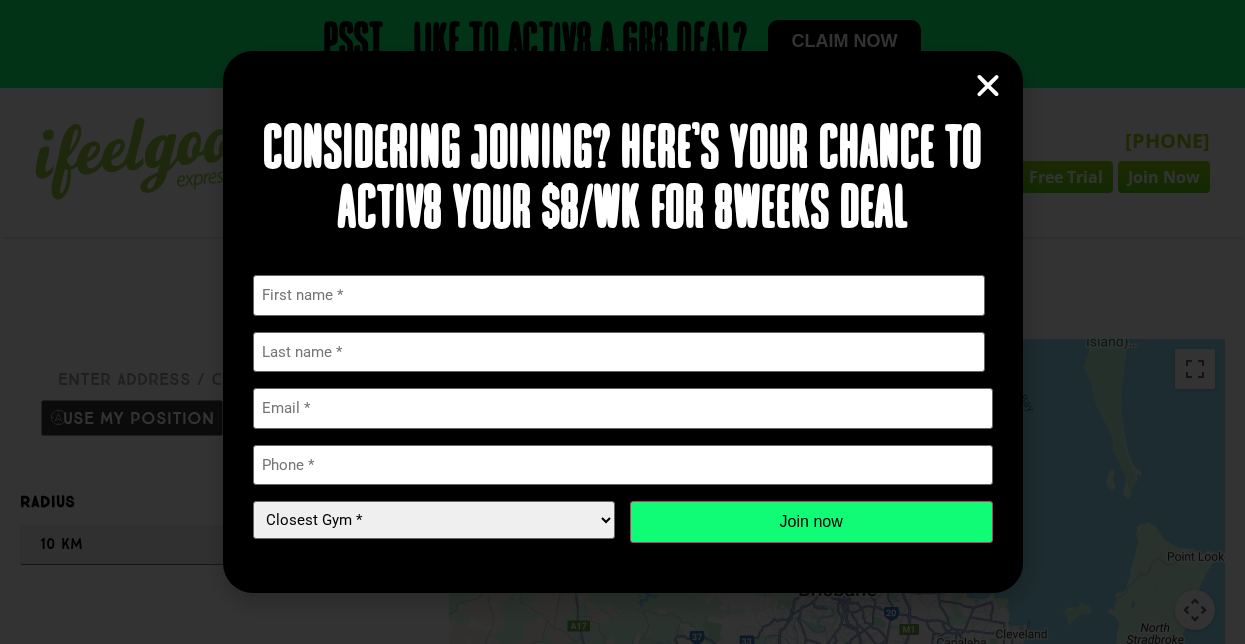 click at bounding box center [988, 86] 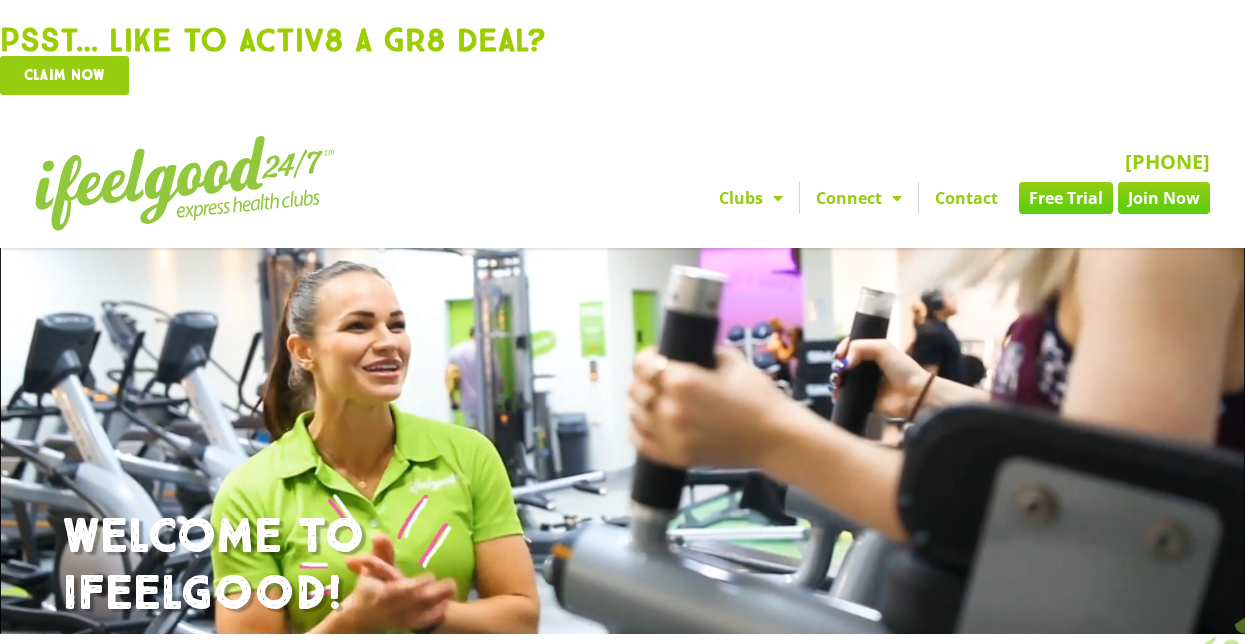 scroll, scrollTop: 0, scrollLeft: 0, axis: both 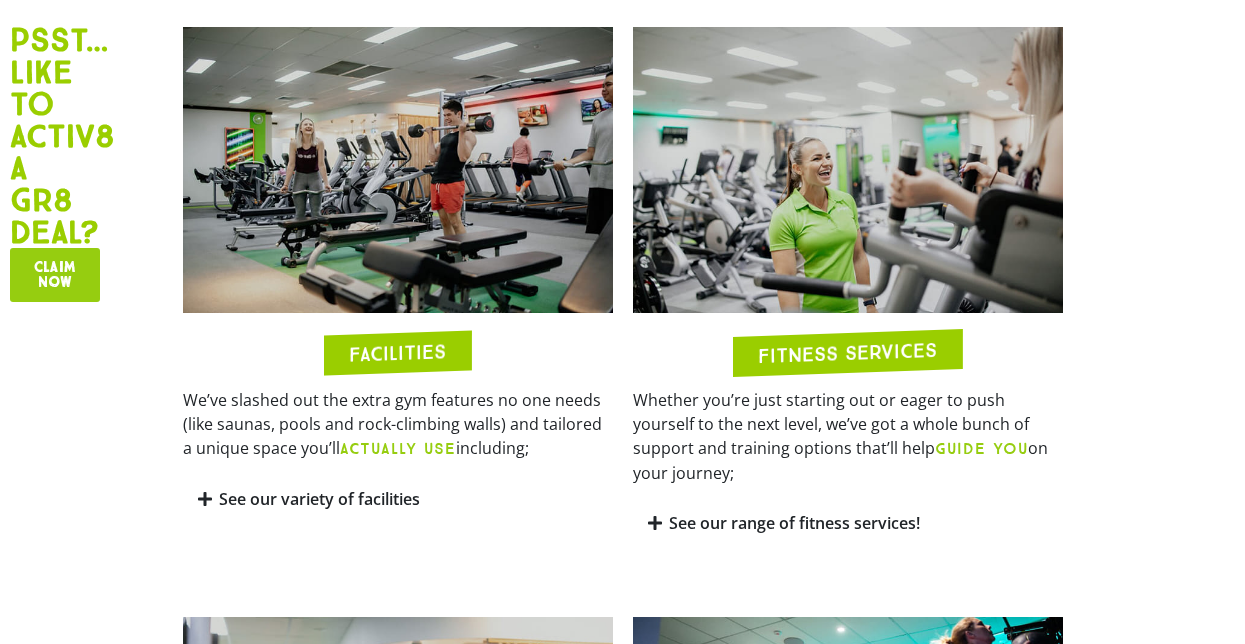drag, startPoint x: 423, startPoint y: 388, endPoint x: 543, endPoint y: 436, distance: 129.24396 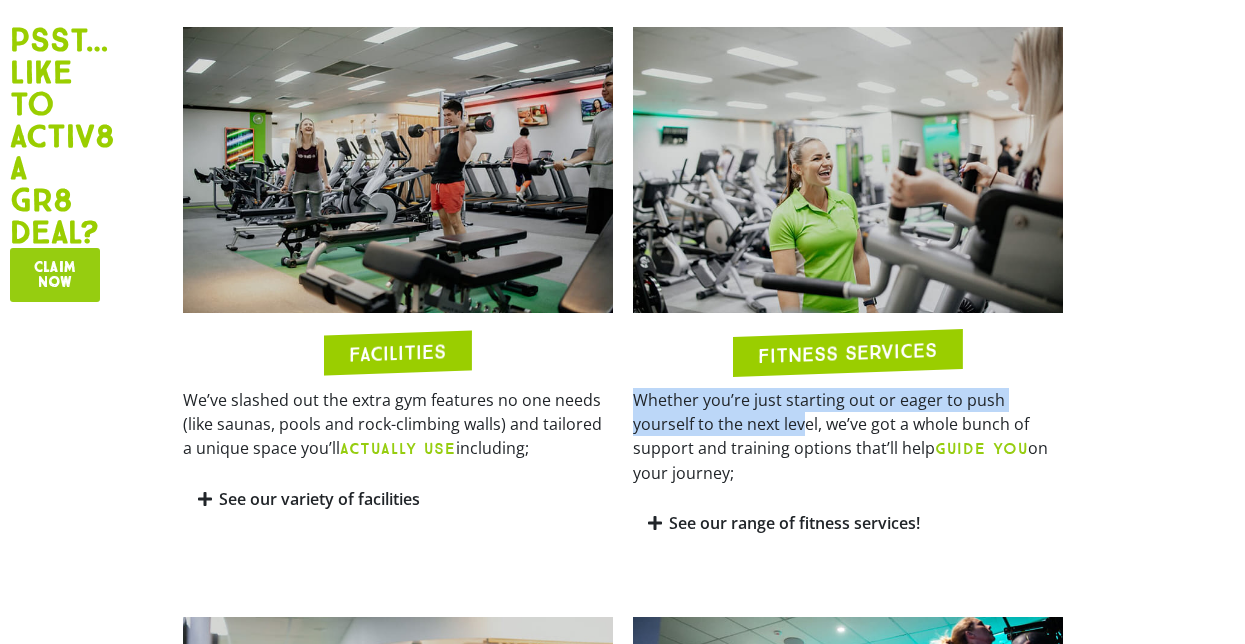 drag, startPoint x: 624, startPoint y: 394, endPoint x: 736, endPoint y: 426, distance: 116.48176 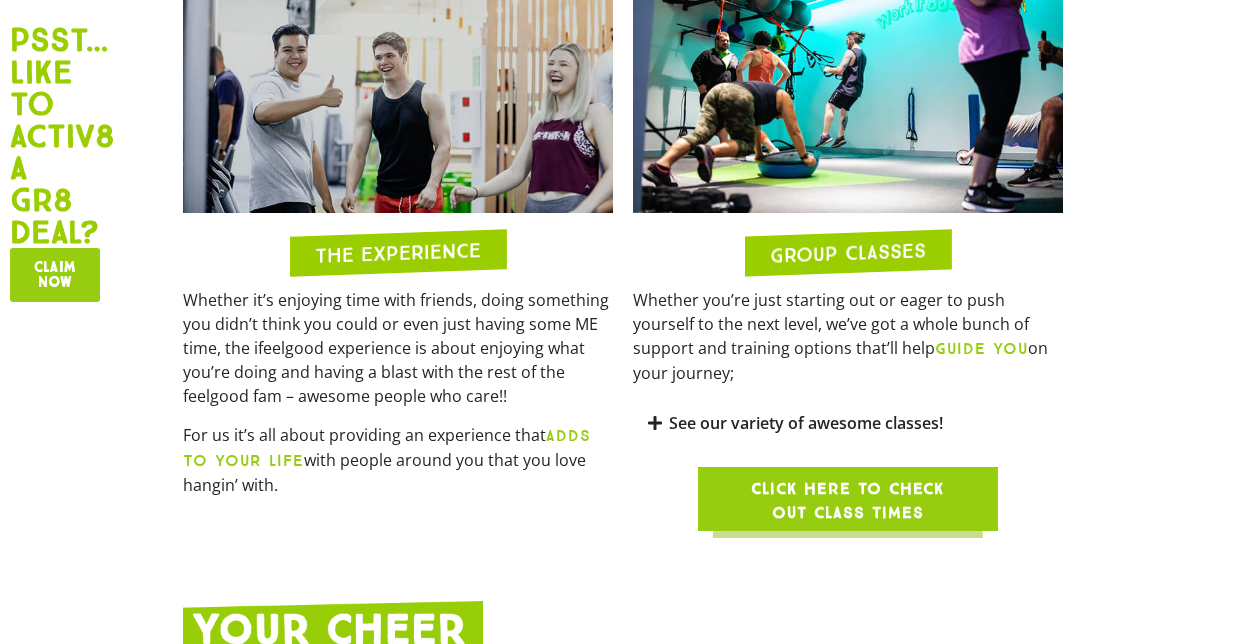 scroll, scrollTop: 1720, scrollLeft: 0, axis: vertical 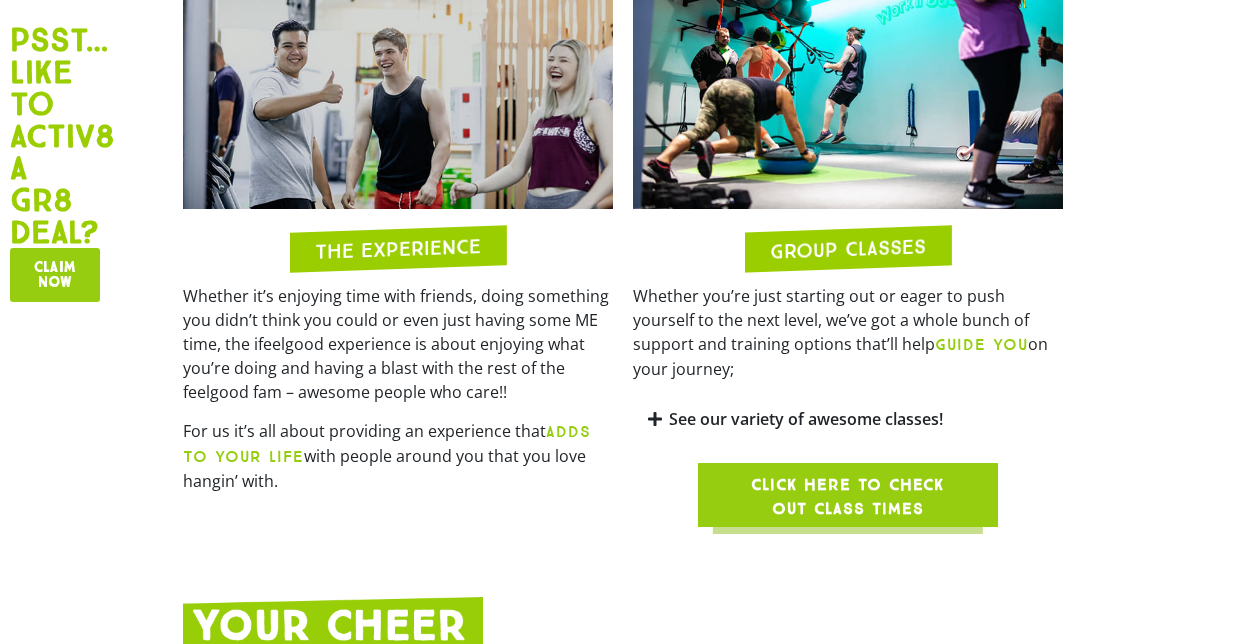 click on "Click here to check out class times" at bounding box center [848, 497] 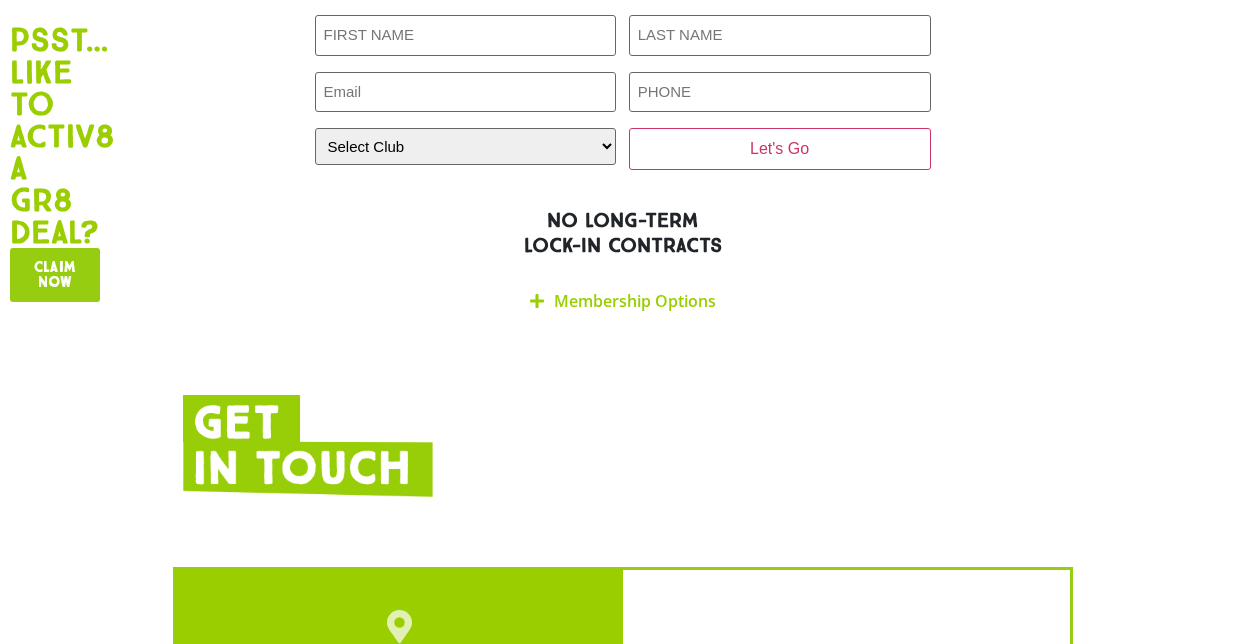 scroll, scrollTop: 3400, scrollLeft: 0, axis: vertical 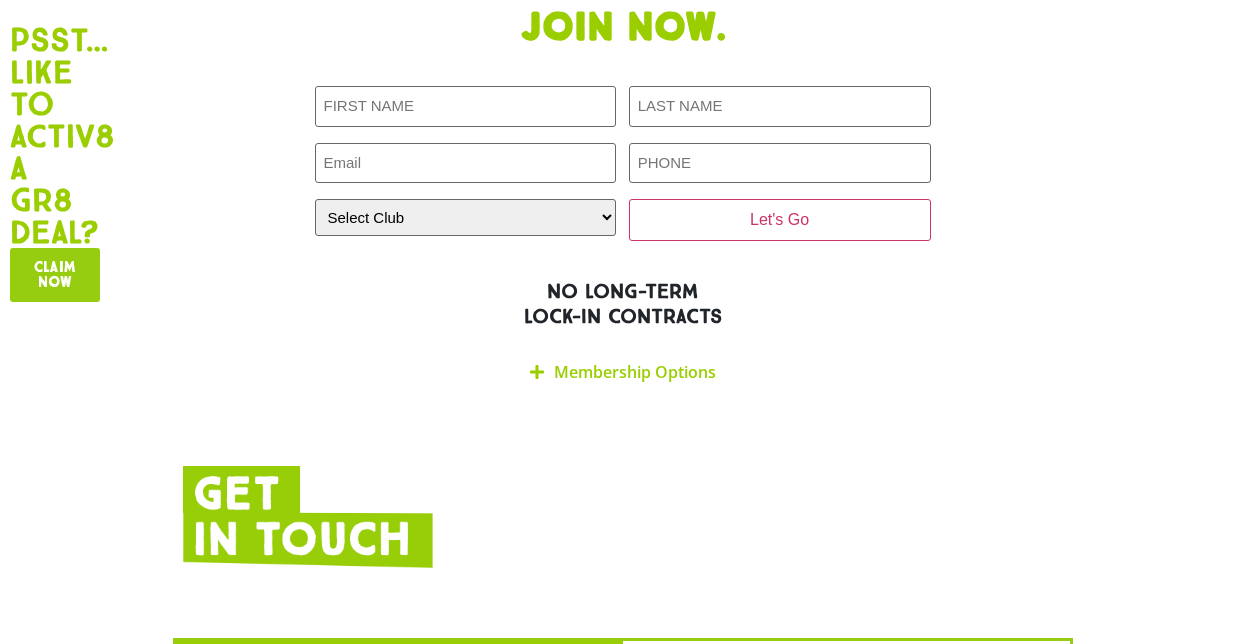 click on "Membership Options" at bounding box center (635, 372) 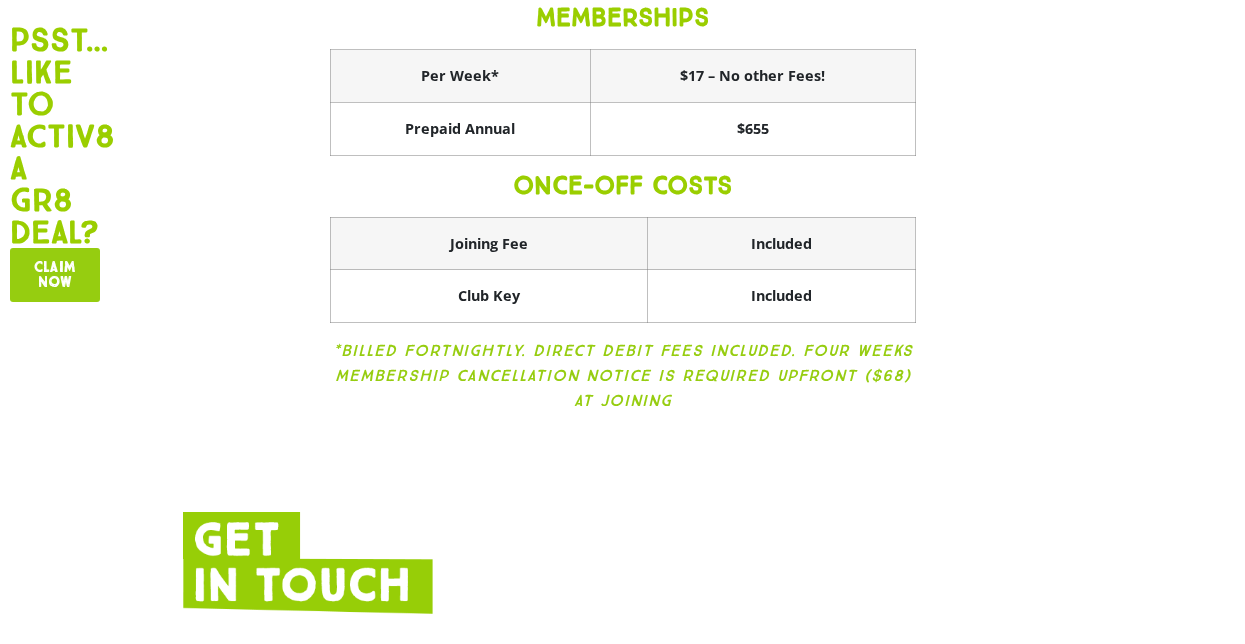 scroll, scrollTop: 3818, scrollLeft: 0, axis: vertical 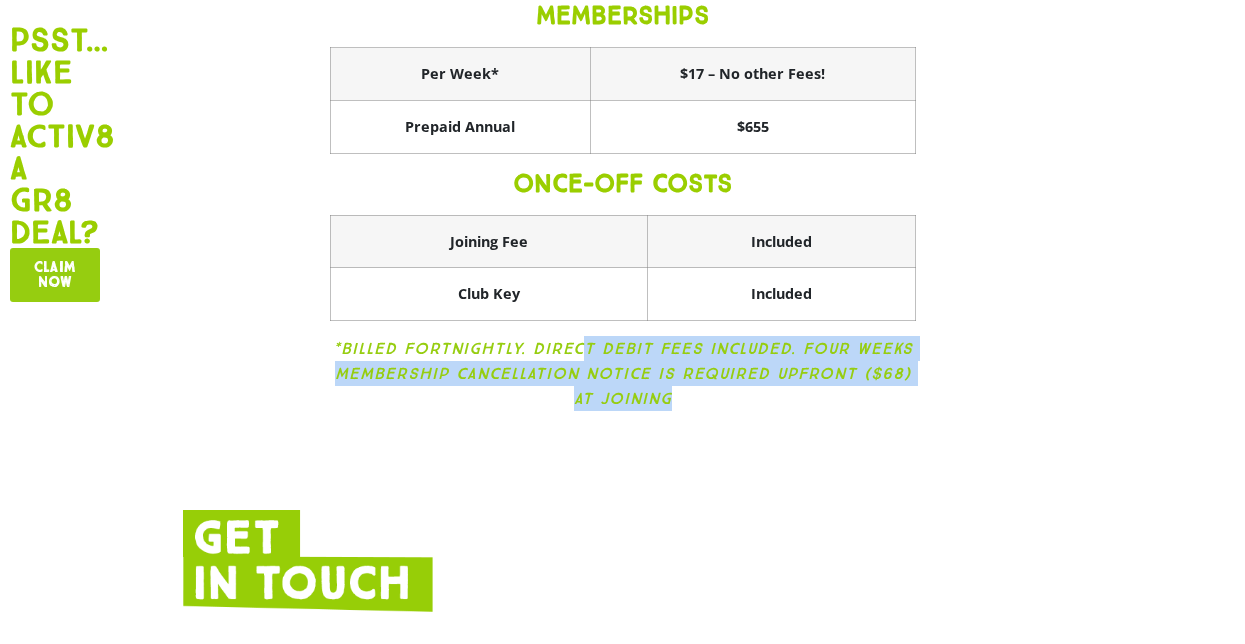 drag, startPoint x: 585, startPoint y: 303, endPoint x: 635, endPoint y: 382, distance: 93.49332 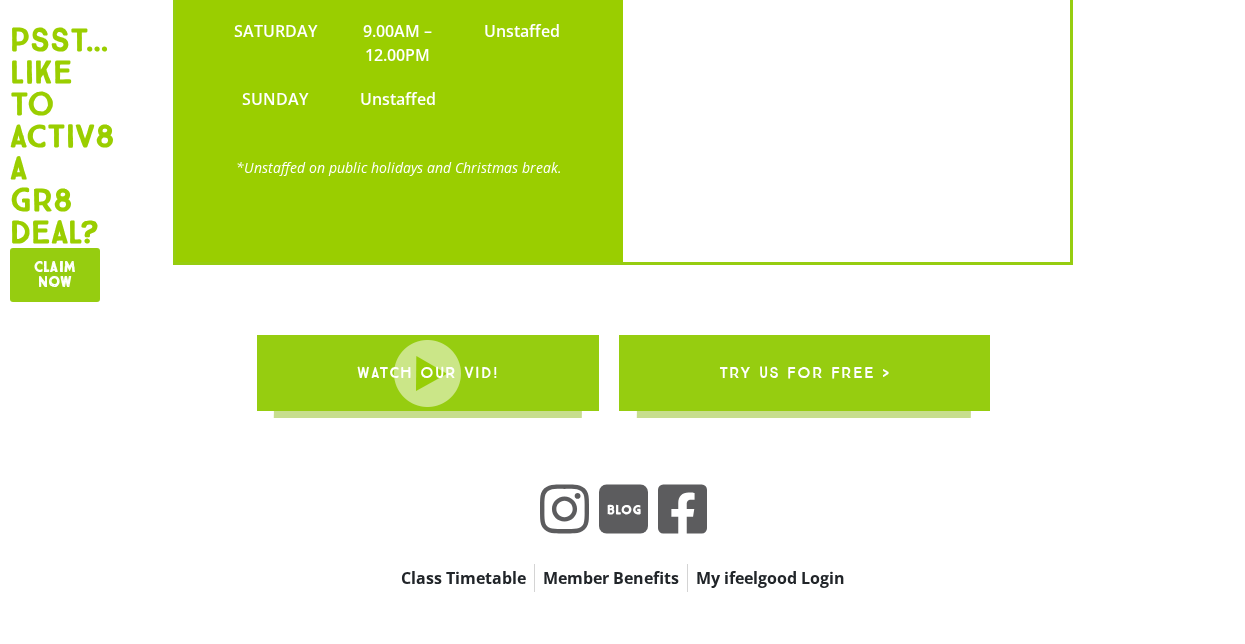 scroll, scrollTop: 5217, scrollLeft: 0, axis: vertical 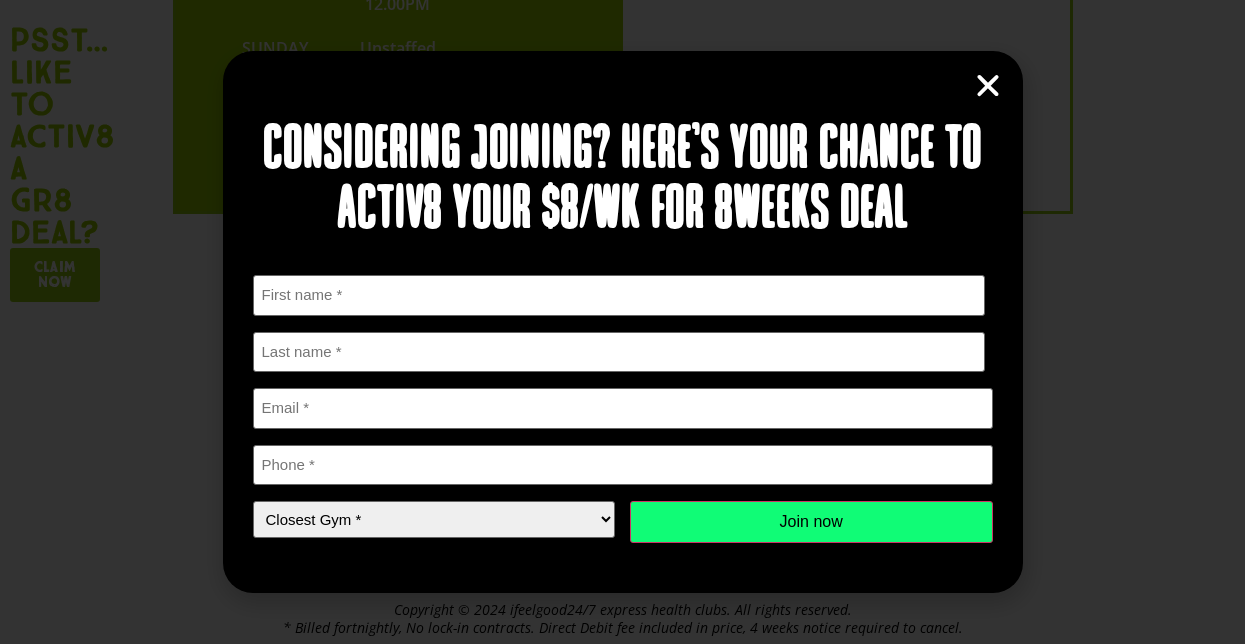 click at bounding box center (988, 86) 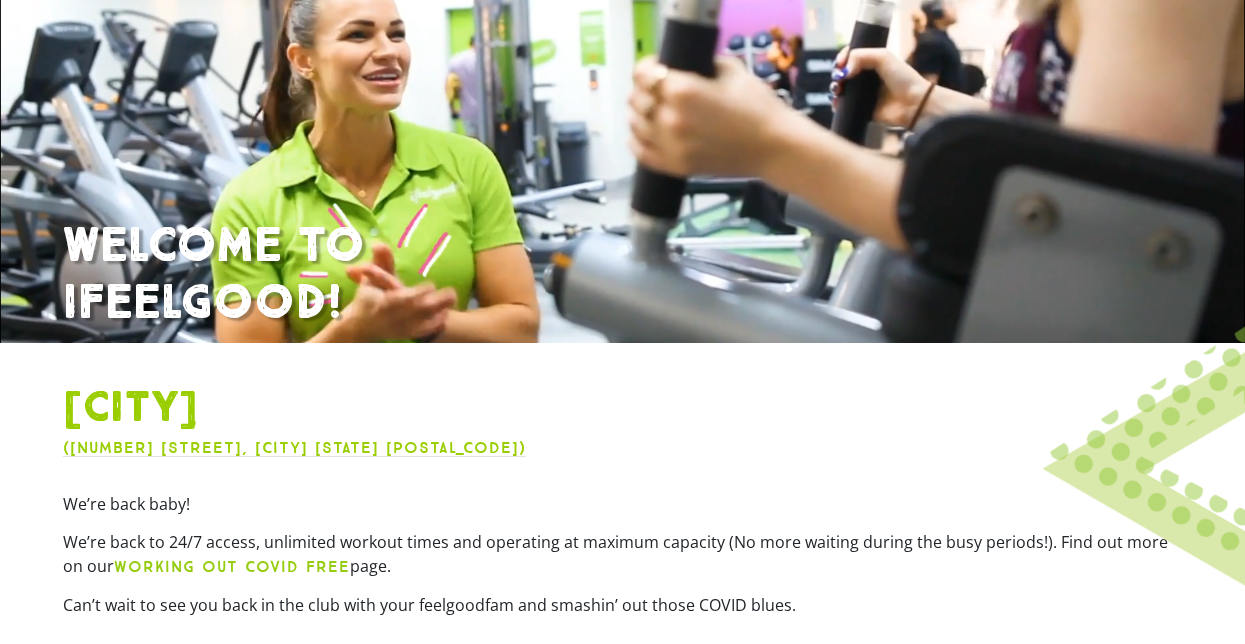 scroll, scrollTop: 0, scrollLeft: 0, axis: both 